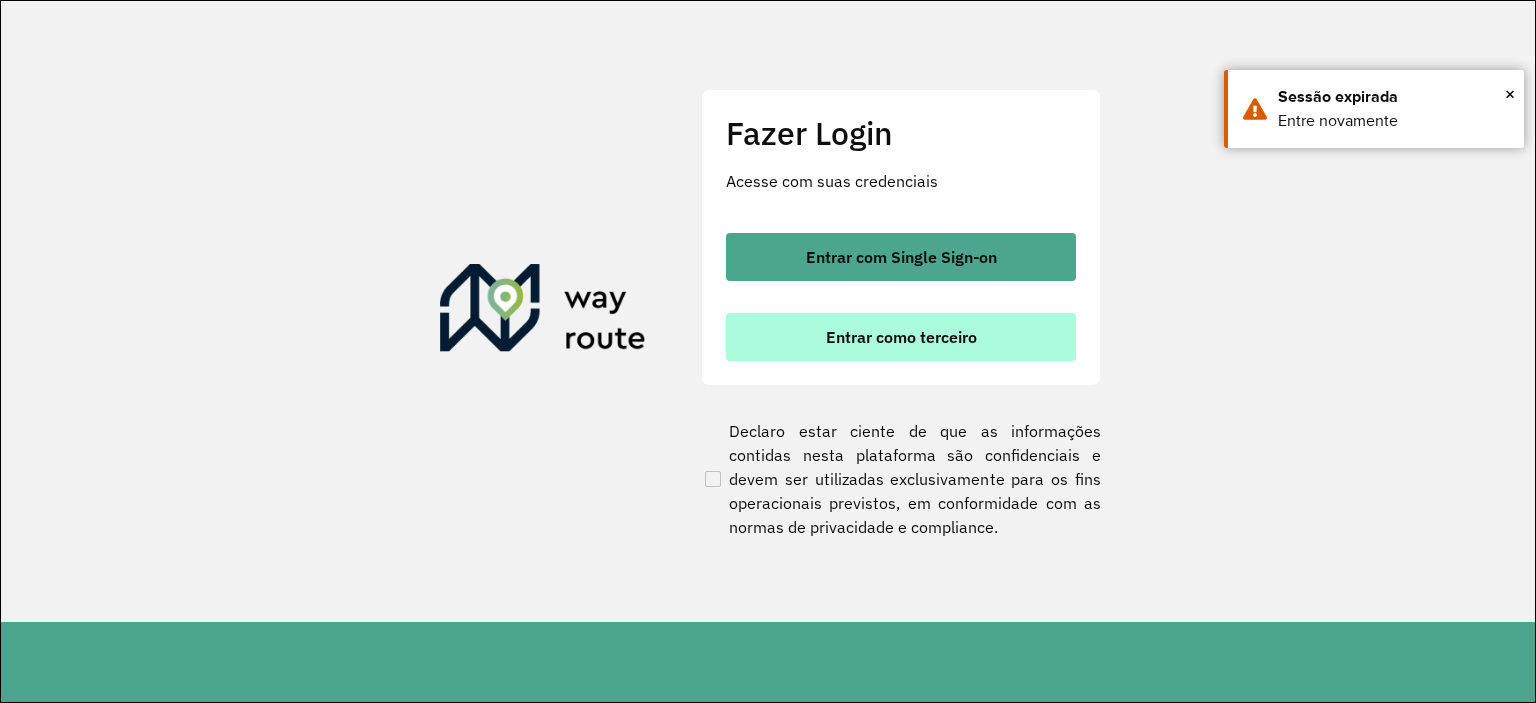 scroll, scrollTop: 0, scrollLeft: 0, axis: both 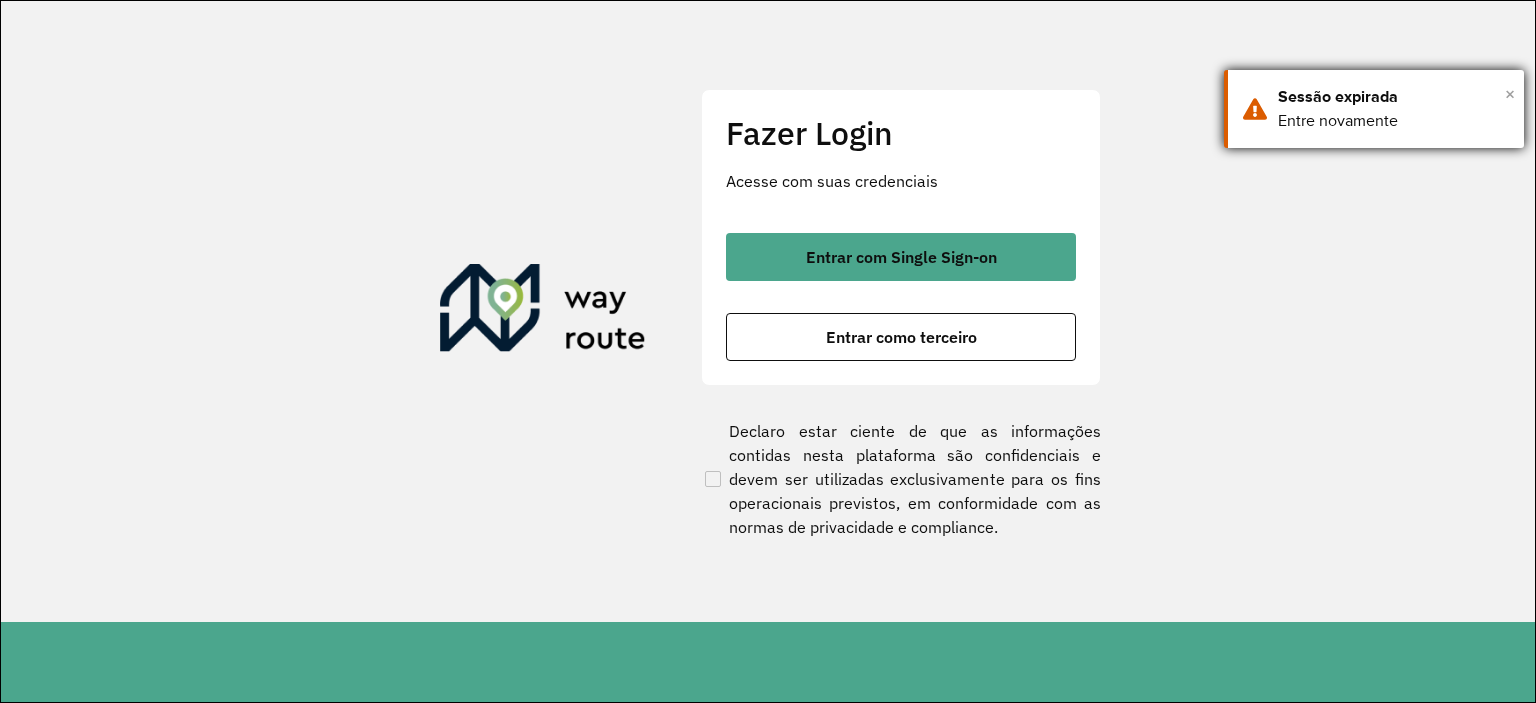 drag, startPoint x: 1513, startPoint y: 88, endPoint x: 1469, endPoint y: 119, distance: 53.823788 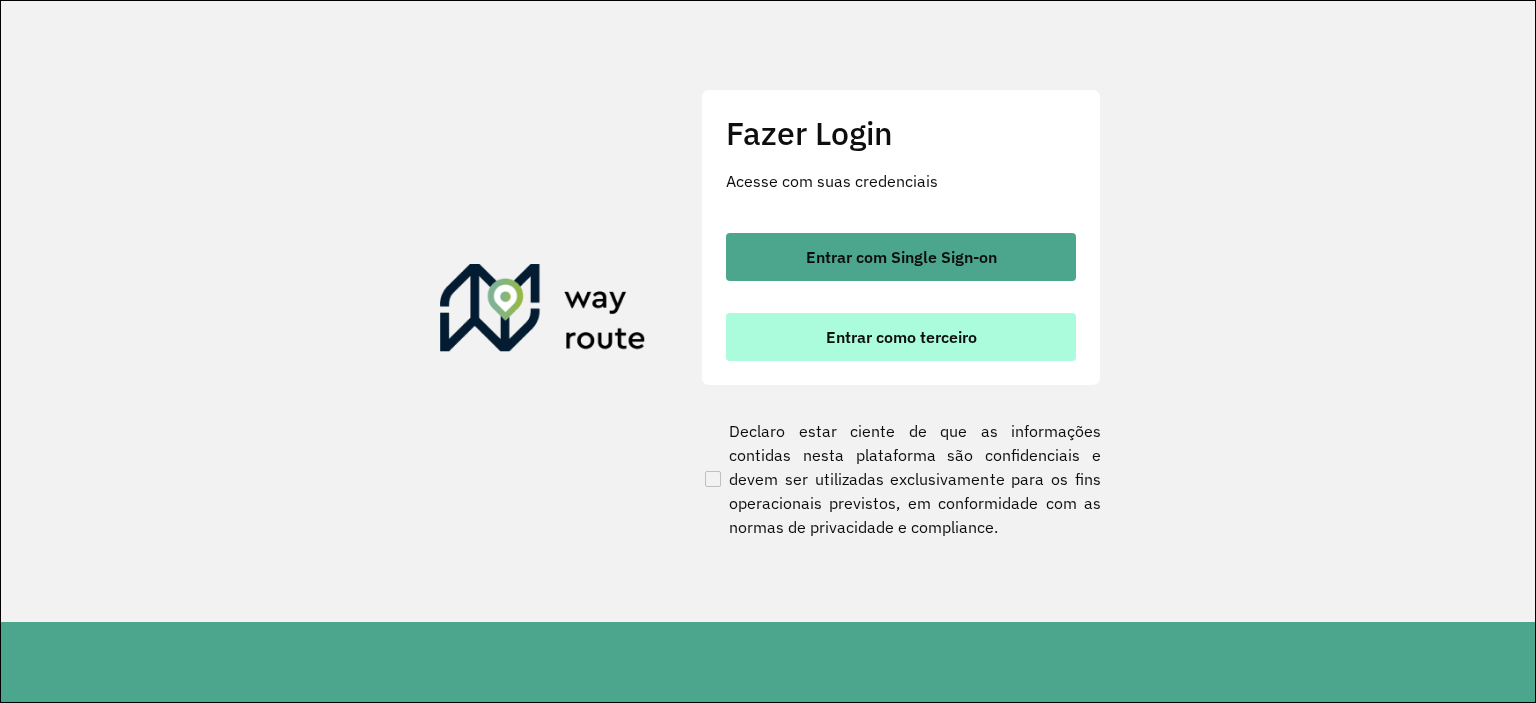 click on "Entrar como terceiro" at bounding box center (901, 337) 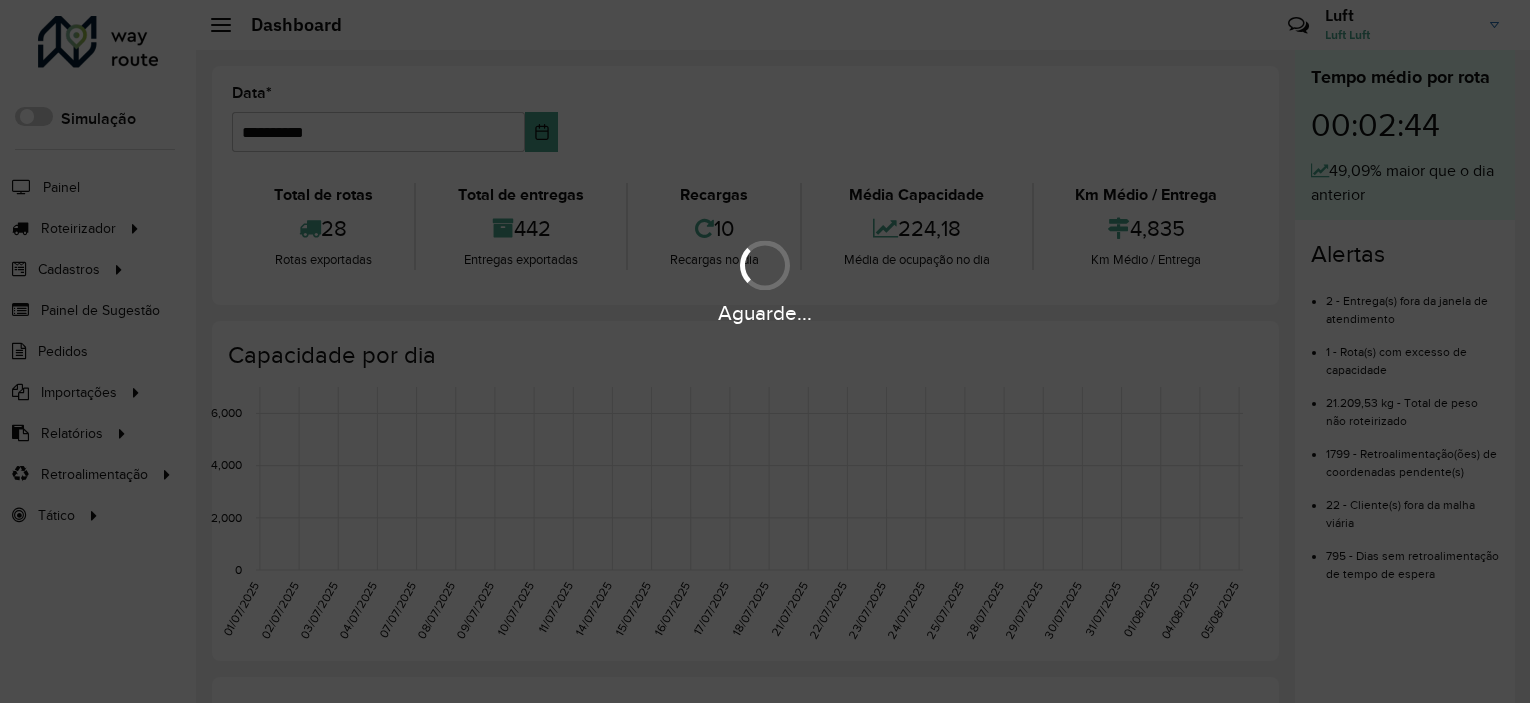 scroll, scrollTop: 0, scrollLeft: 0, axis: both 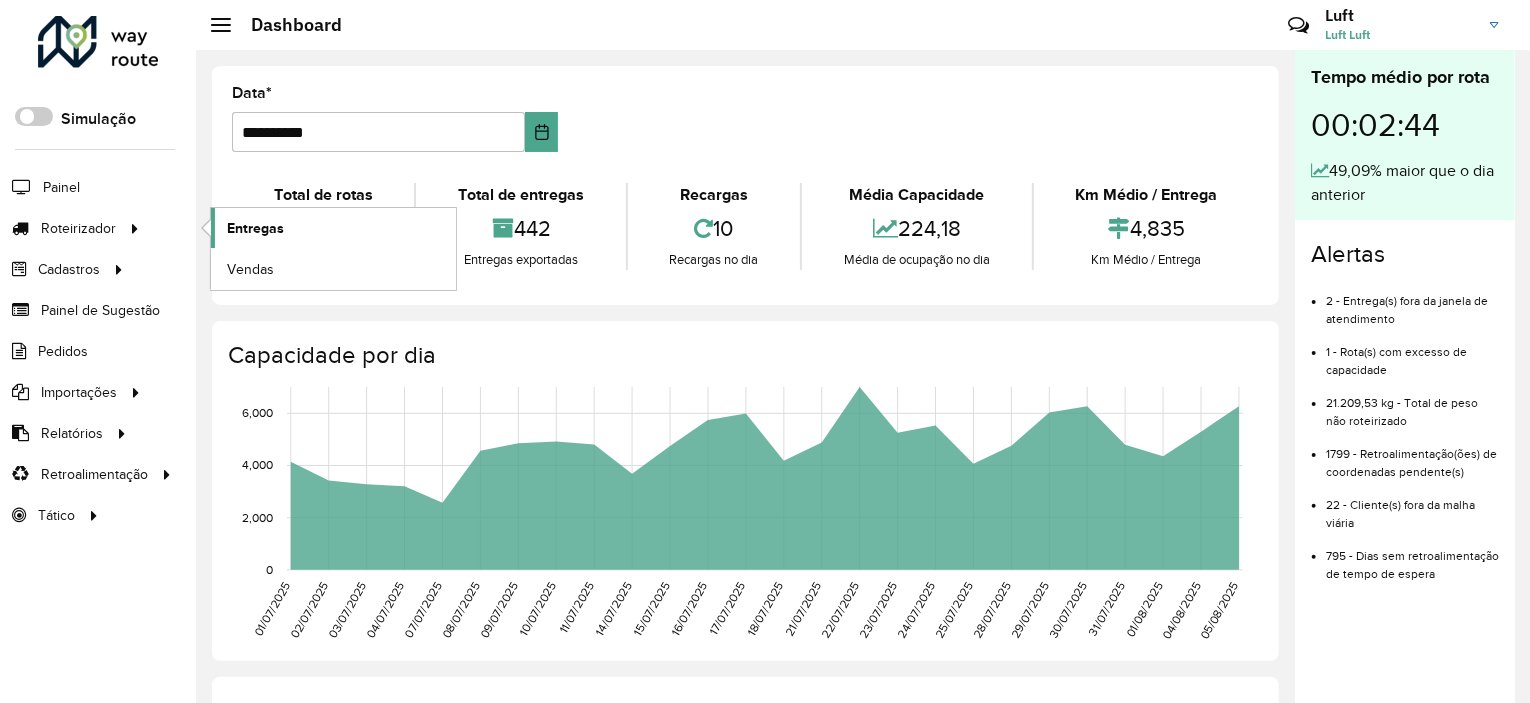 click on "Entregas" 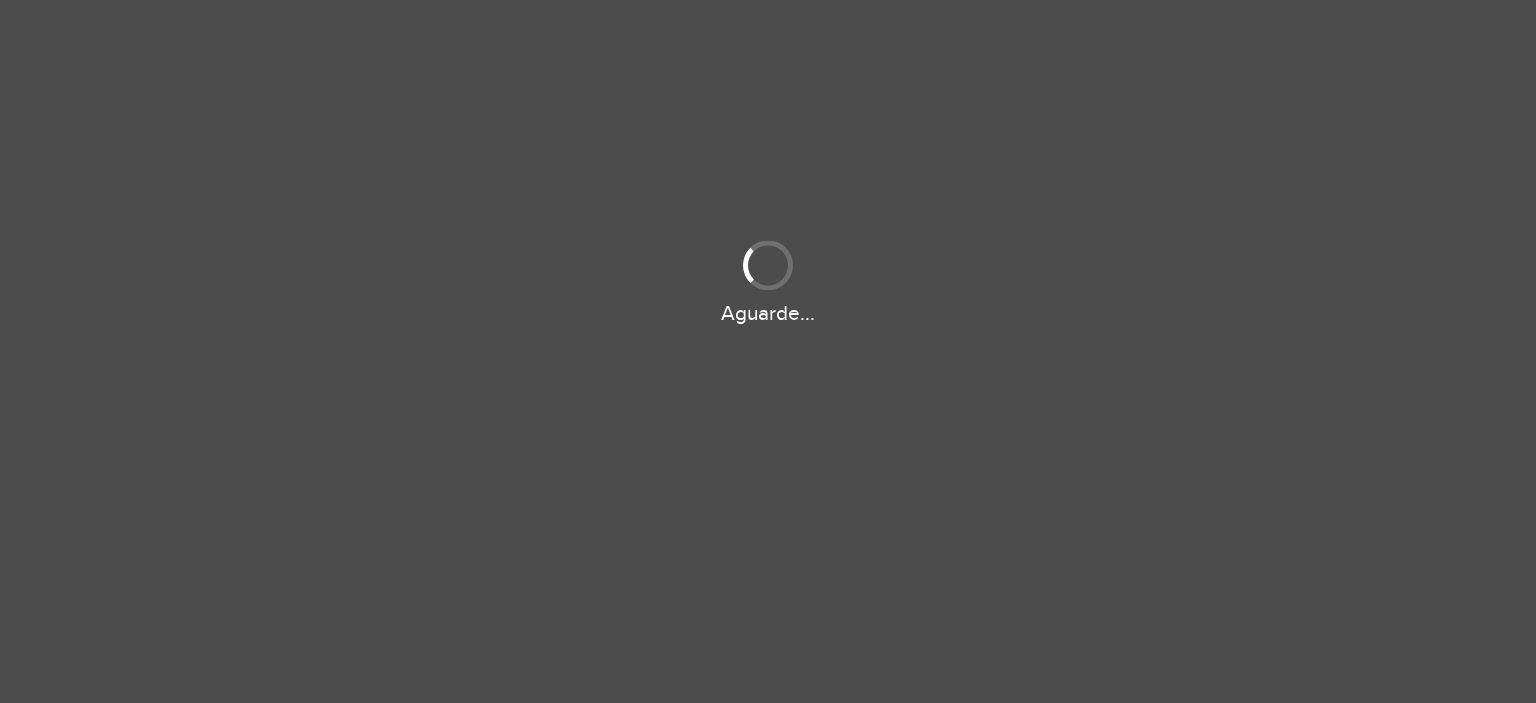 scroll, scrollTop: 0, scrollLeft: 0, axis: both 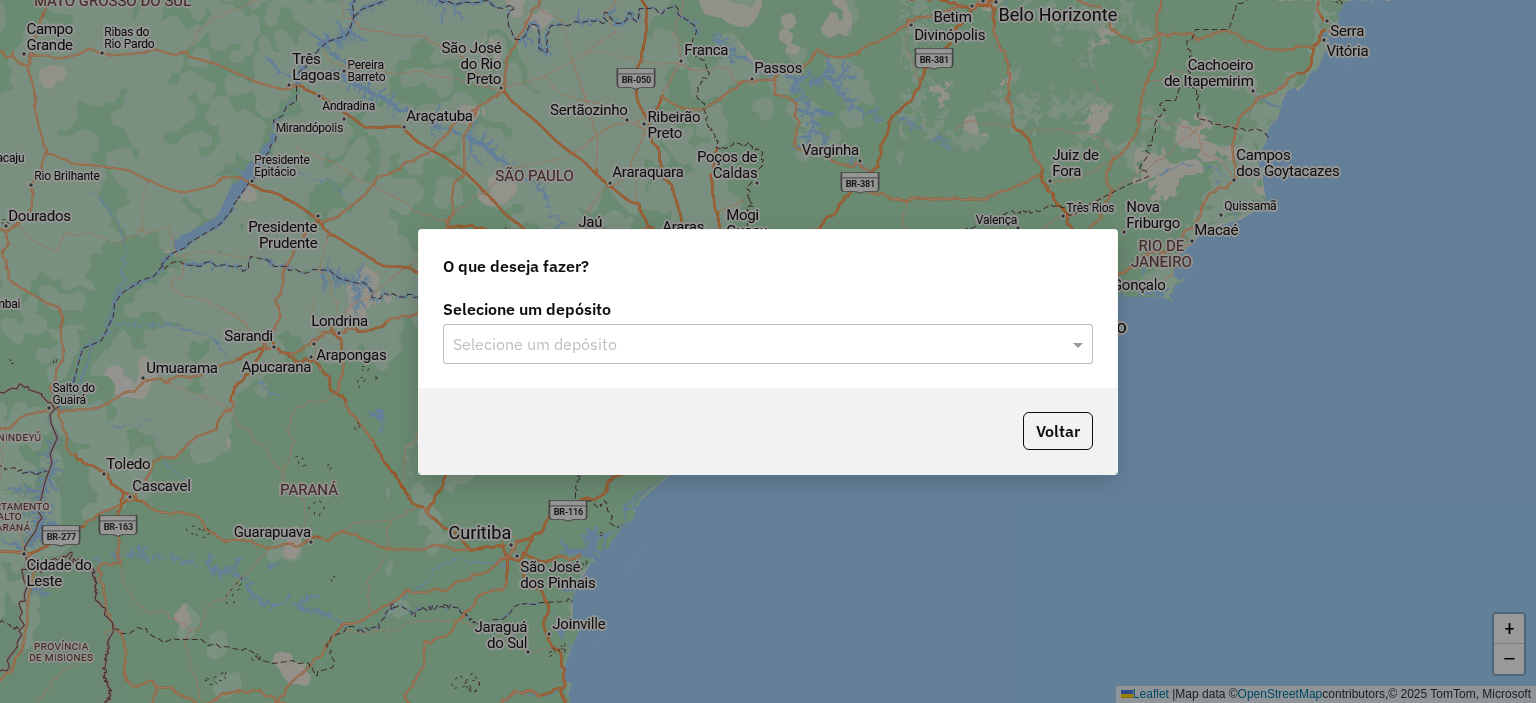 click 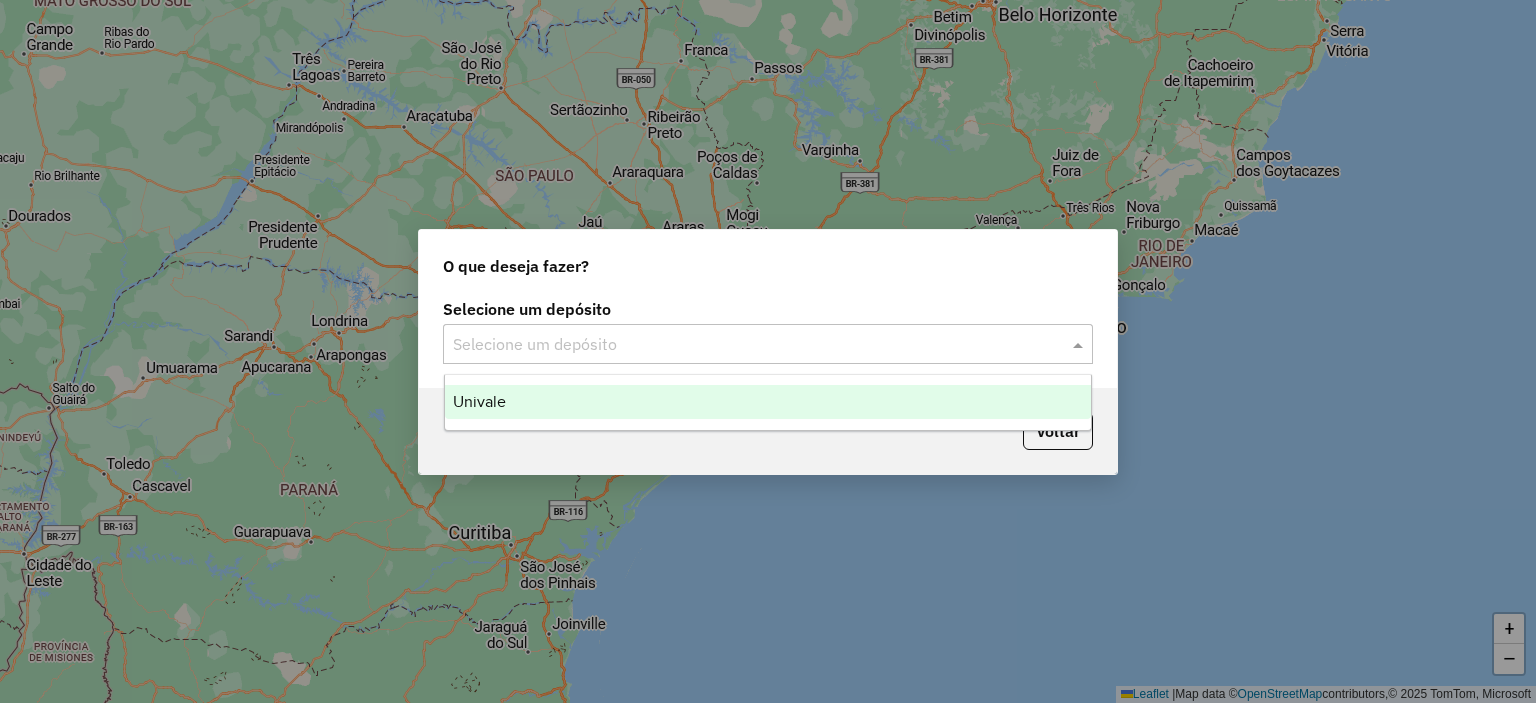 click on "Univale" at bounding box center (768, 402) 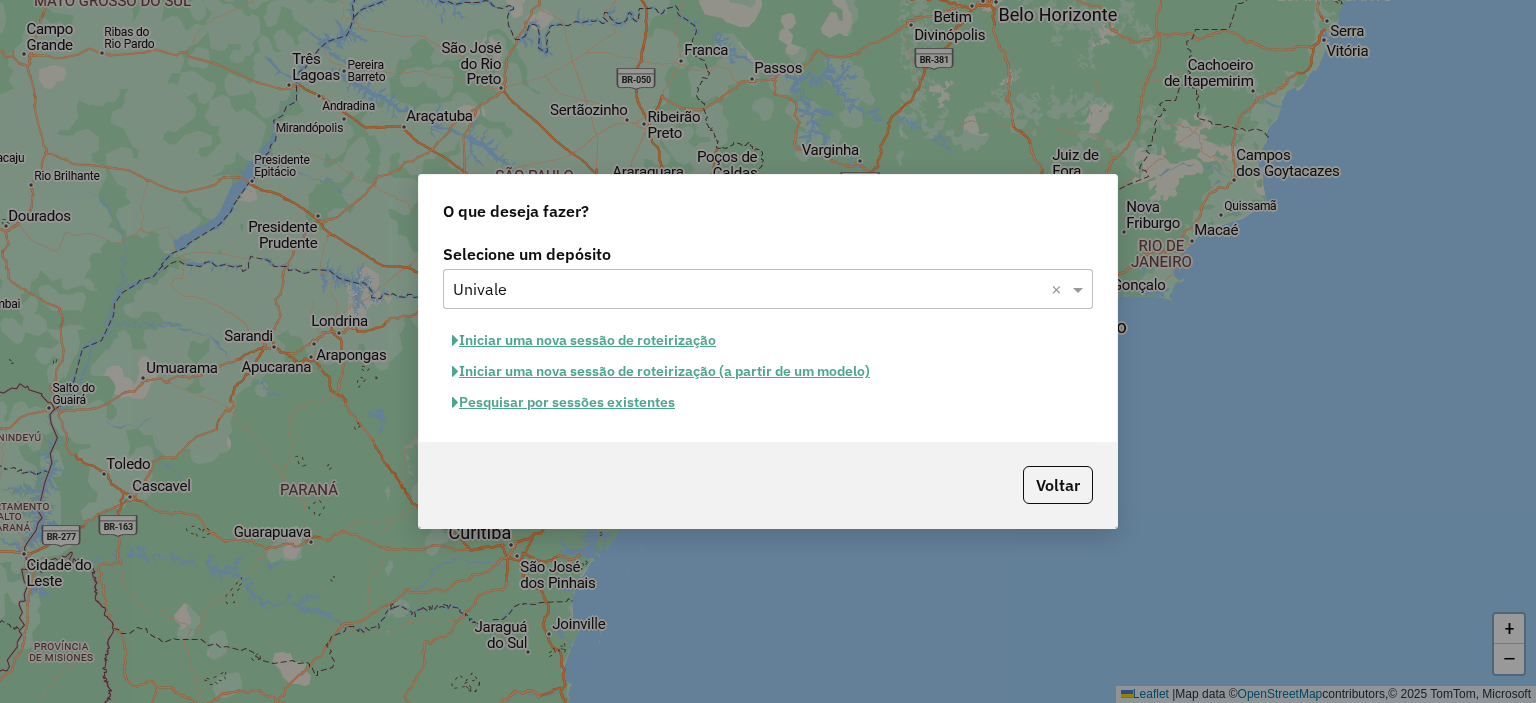 click on "Pesquisar por sessões existentes" 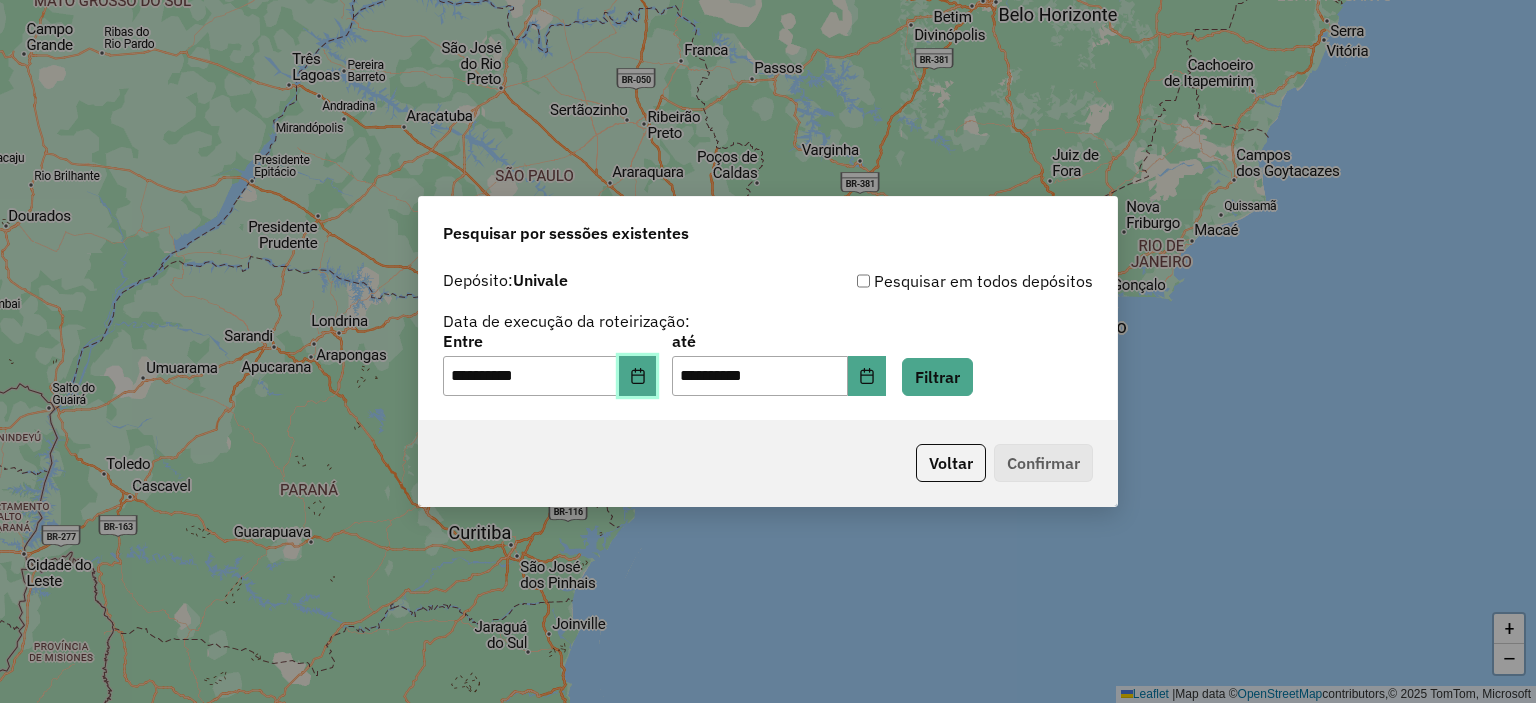 click 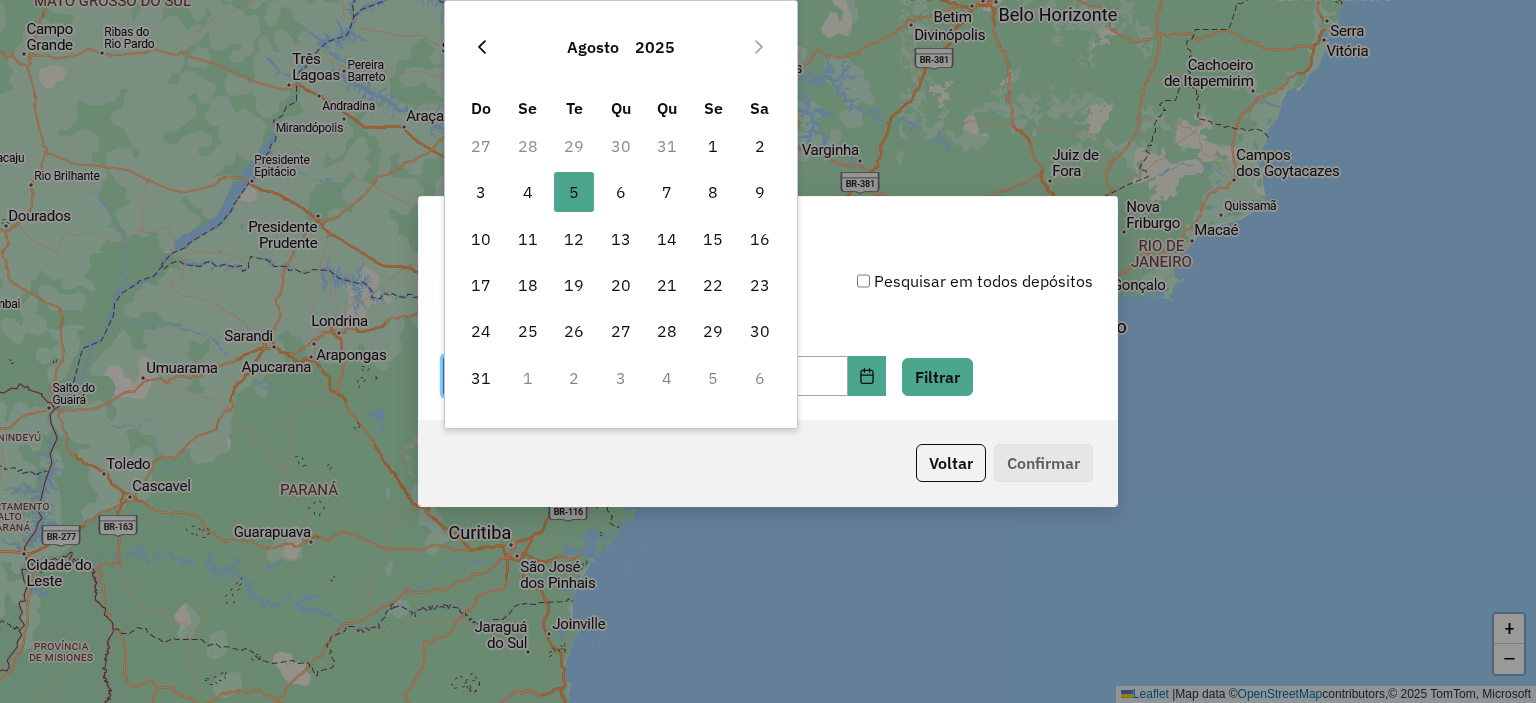 click at bounding box center [482, 47] 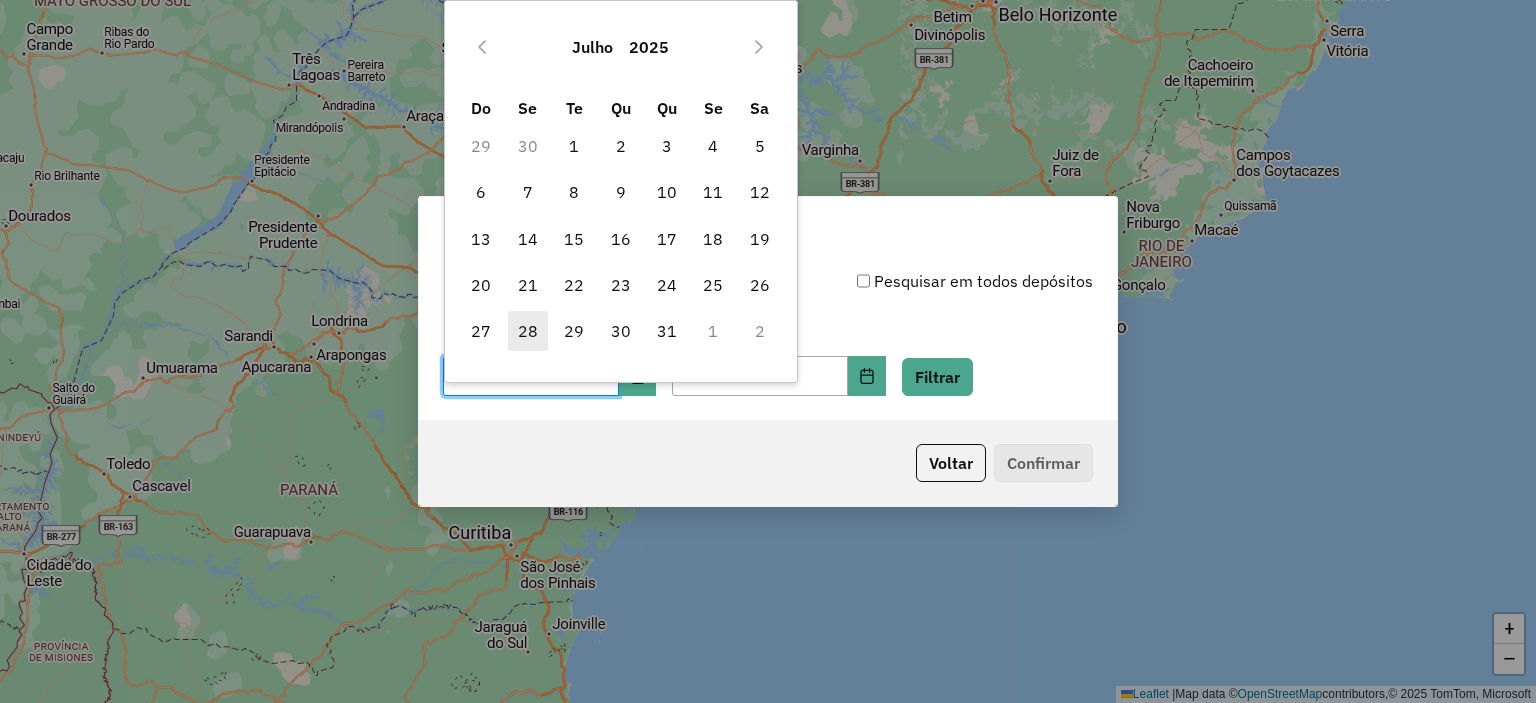click on "28" at bounding box center (528, 331) 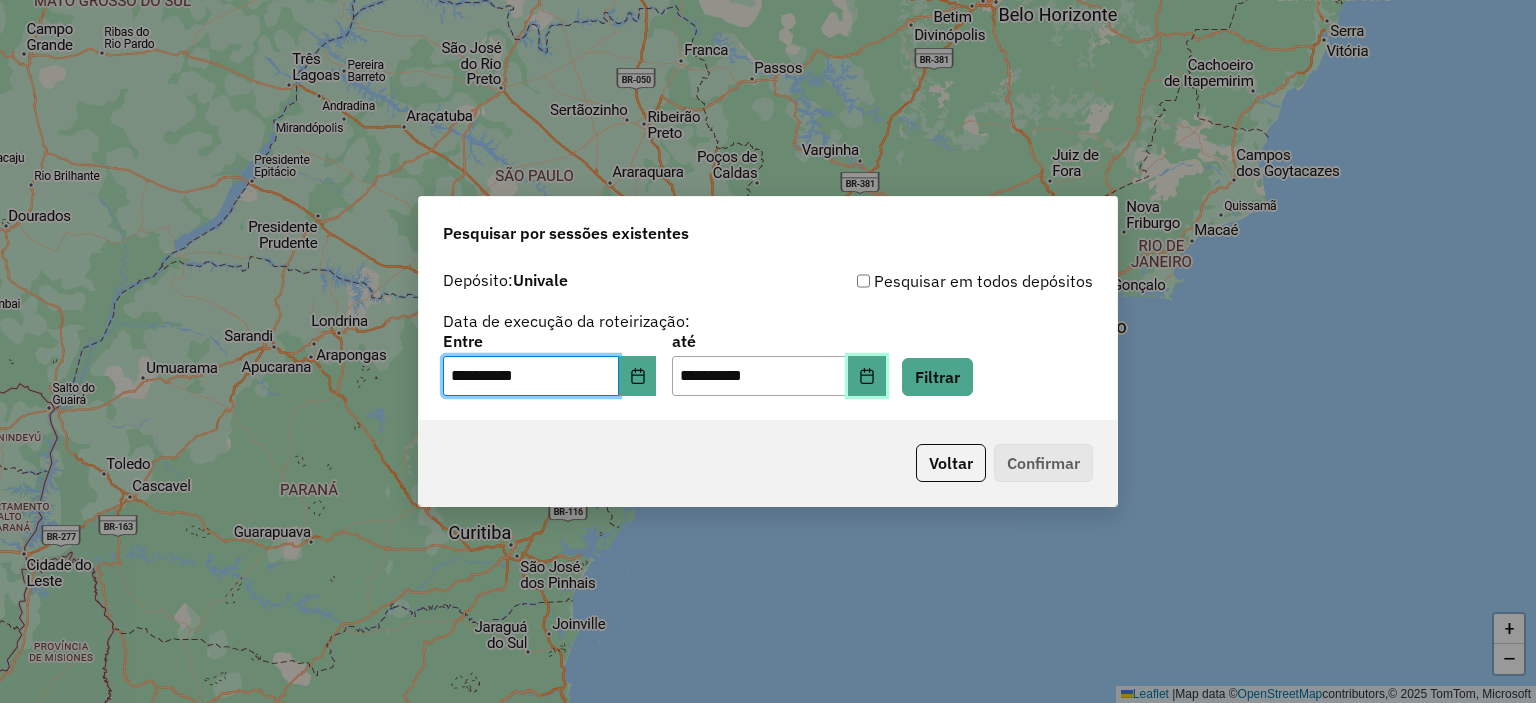 click at bounding box center [867, 376] 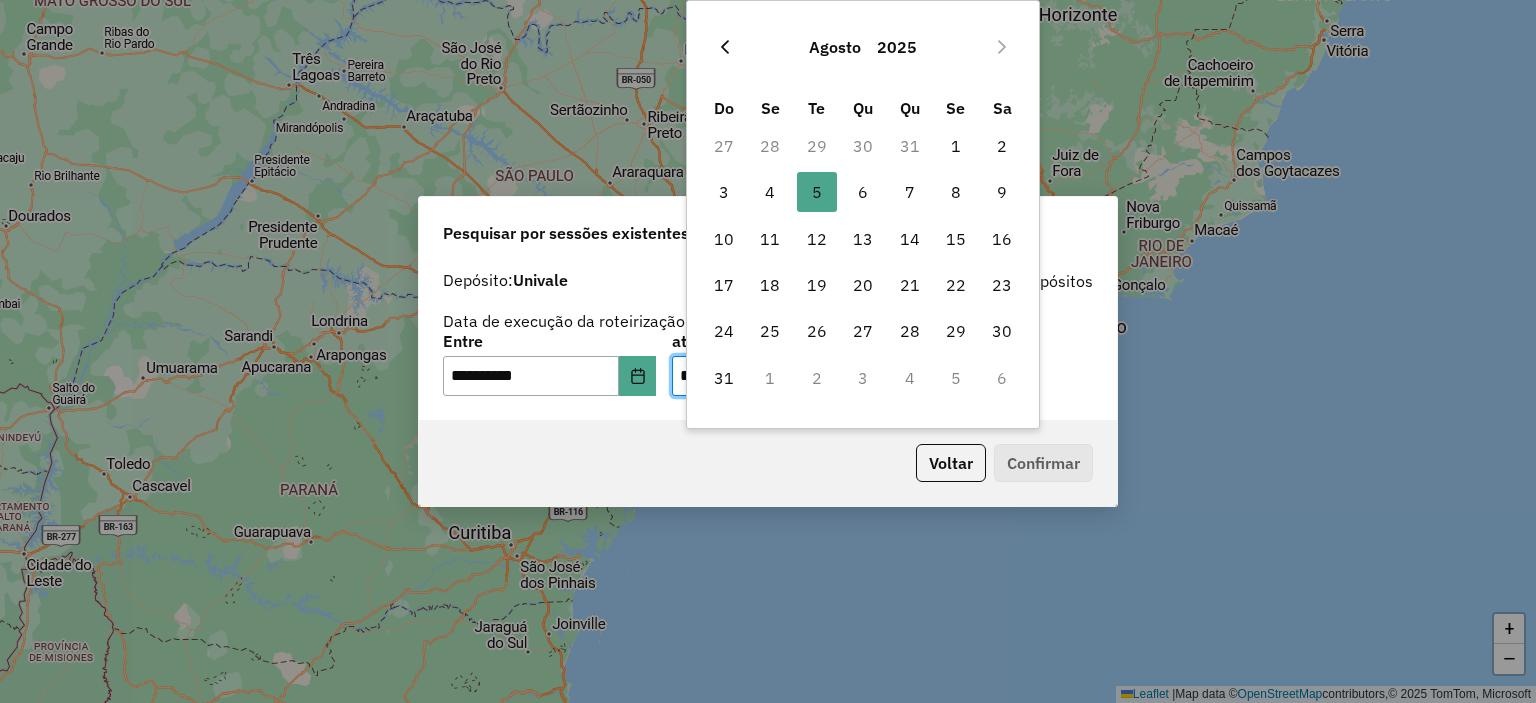 click 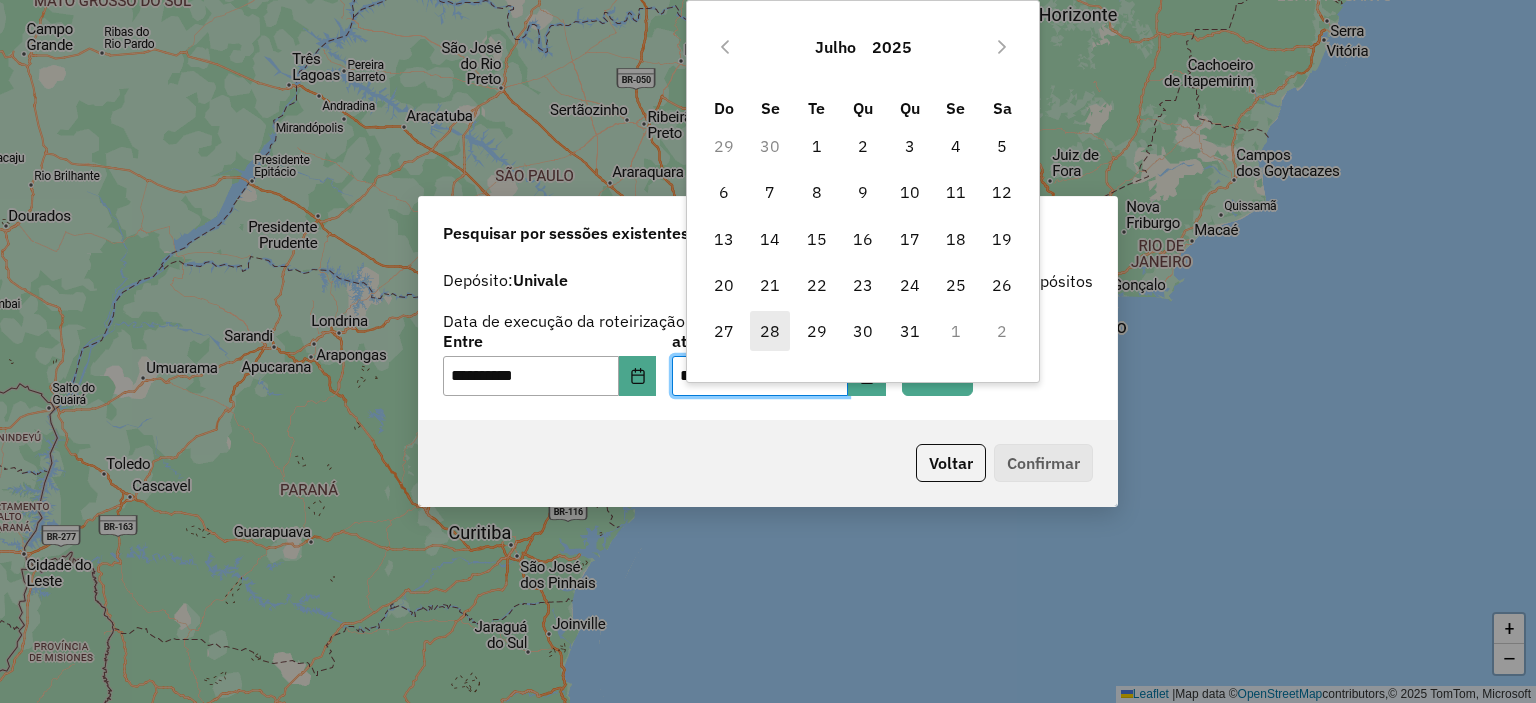 click on "28" at bounding box center (770, 331) 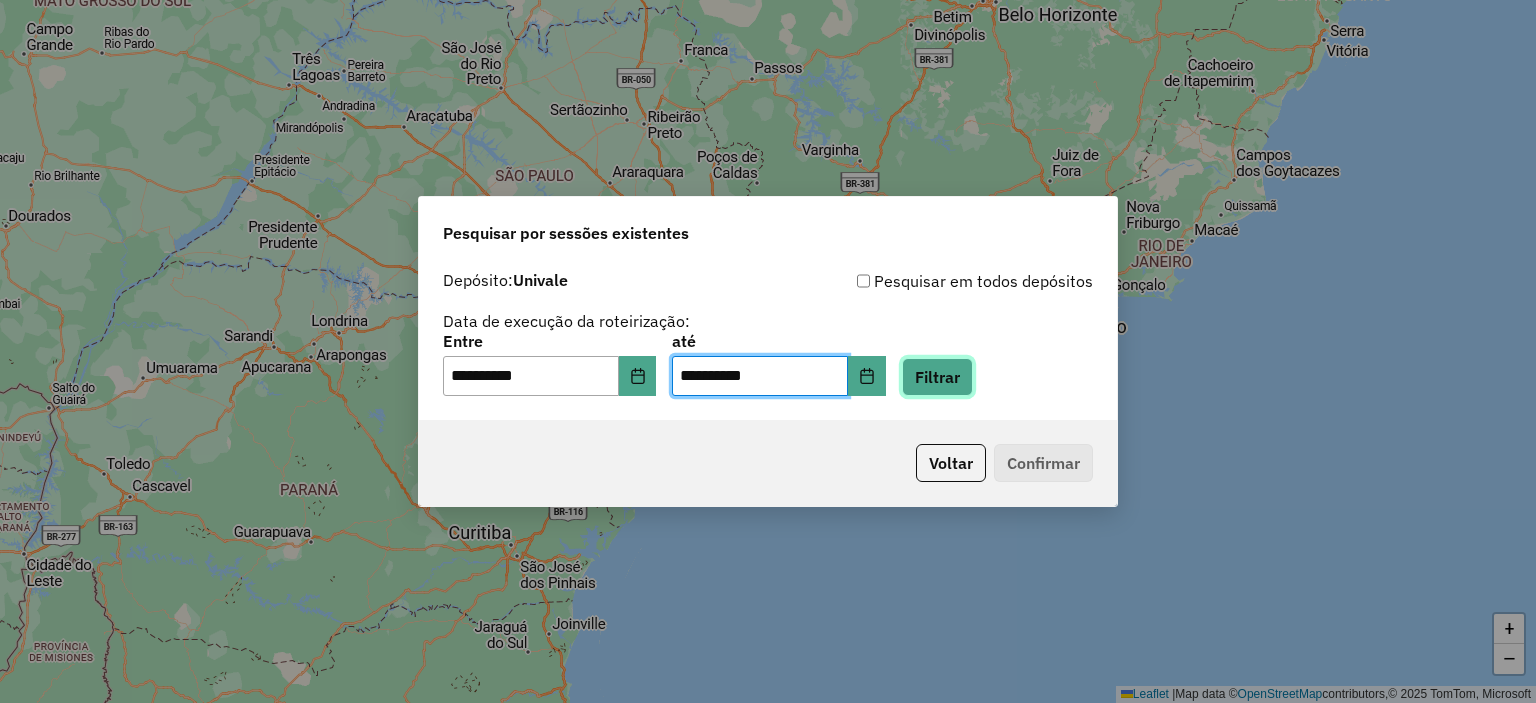click on "Filtrar" 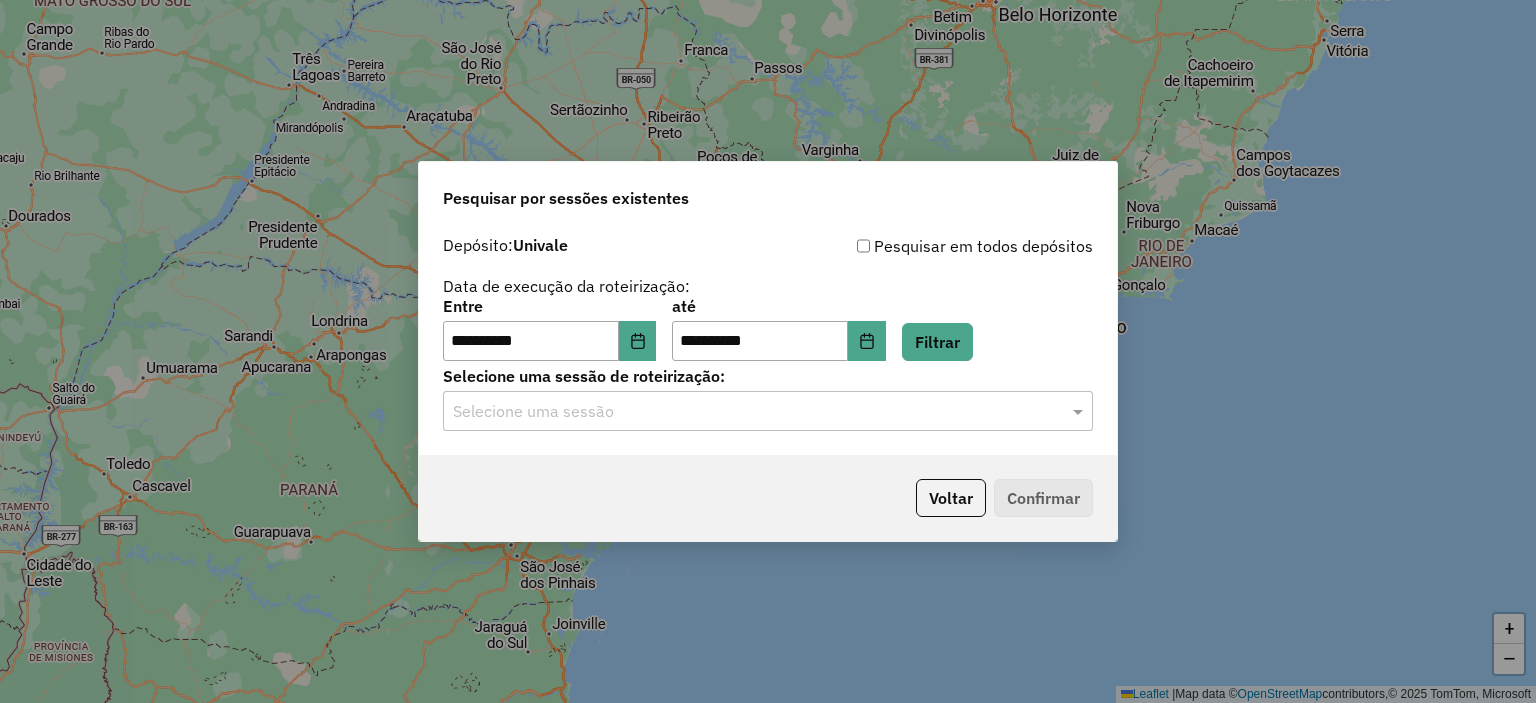 click 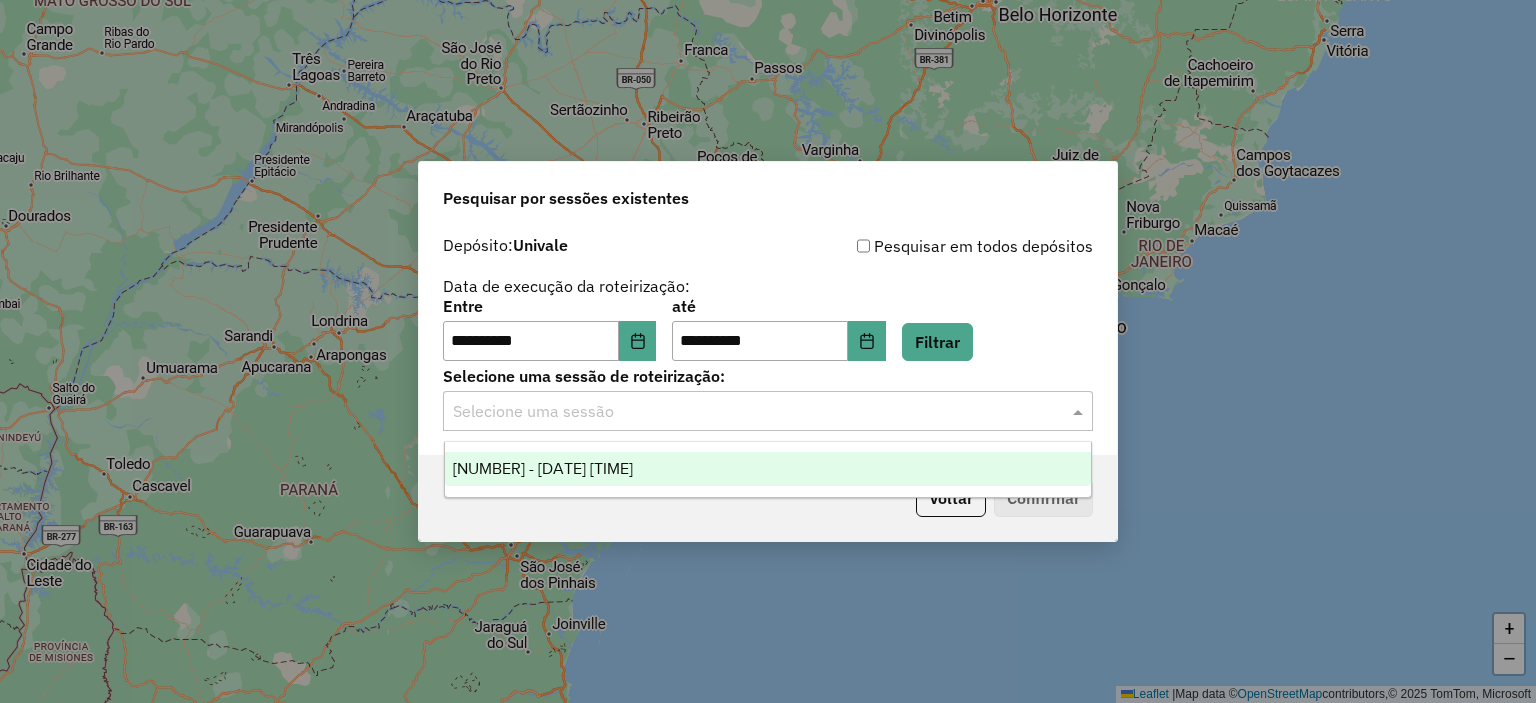 click on "970494 - 28/07/2025 17:22" at bounding box center (543, 468) 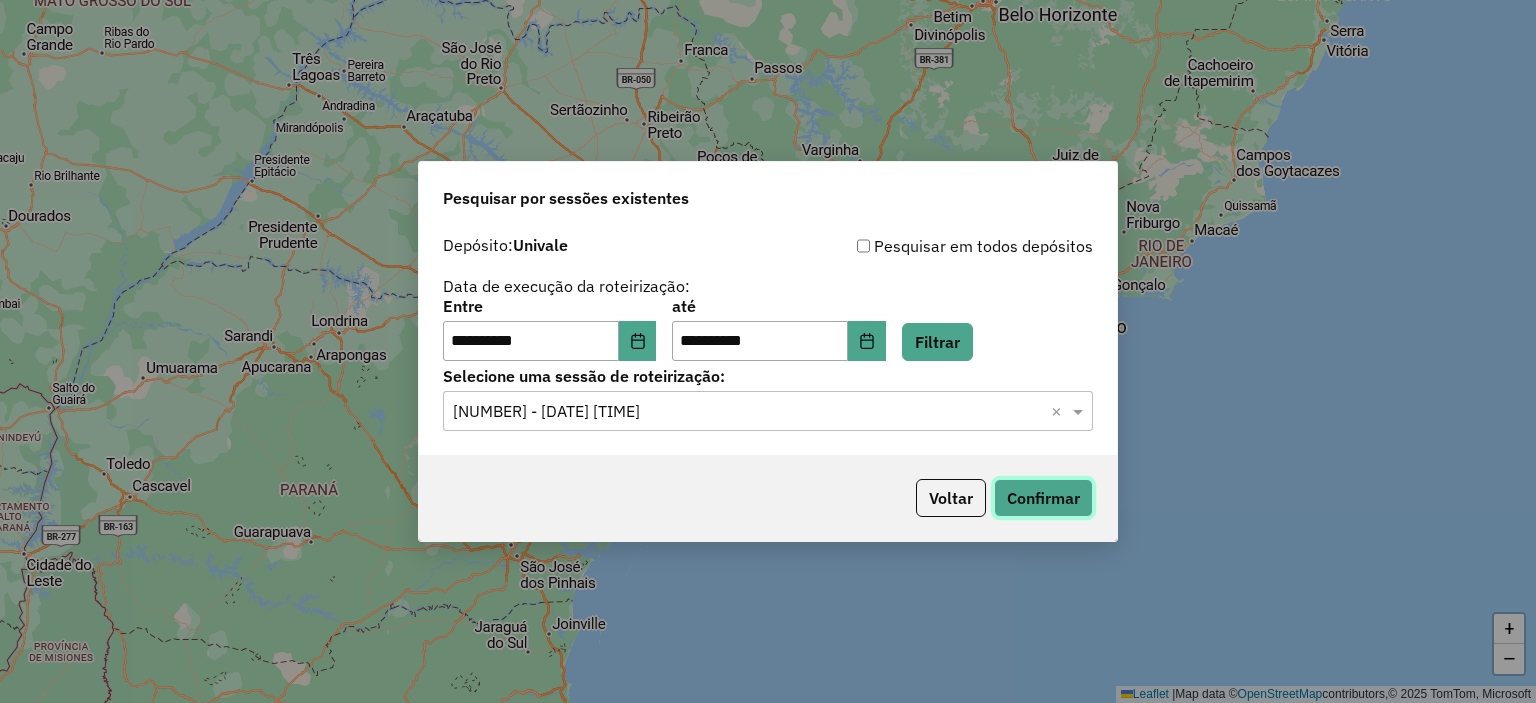 click on "Confirmar" 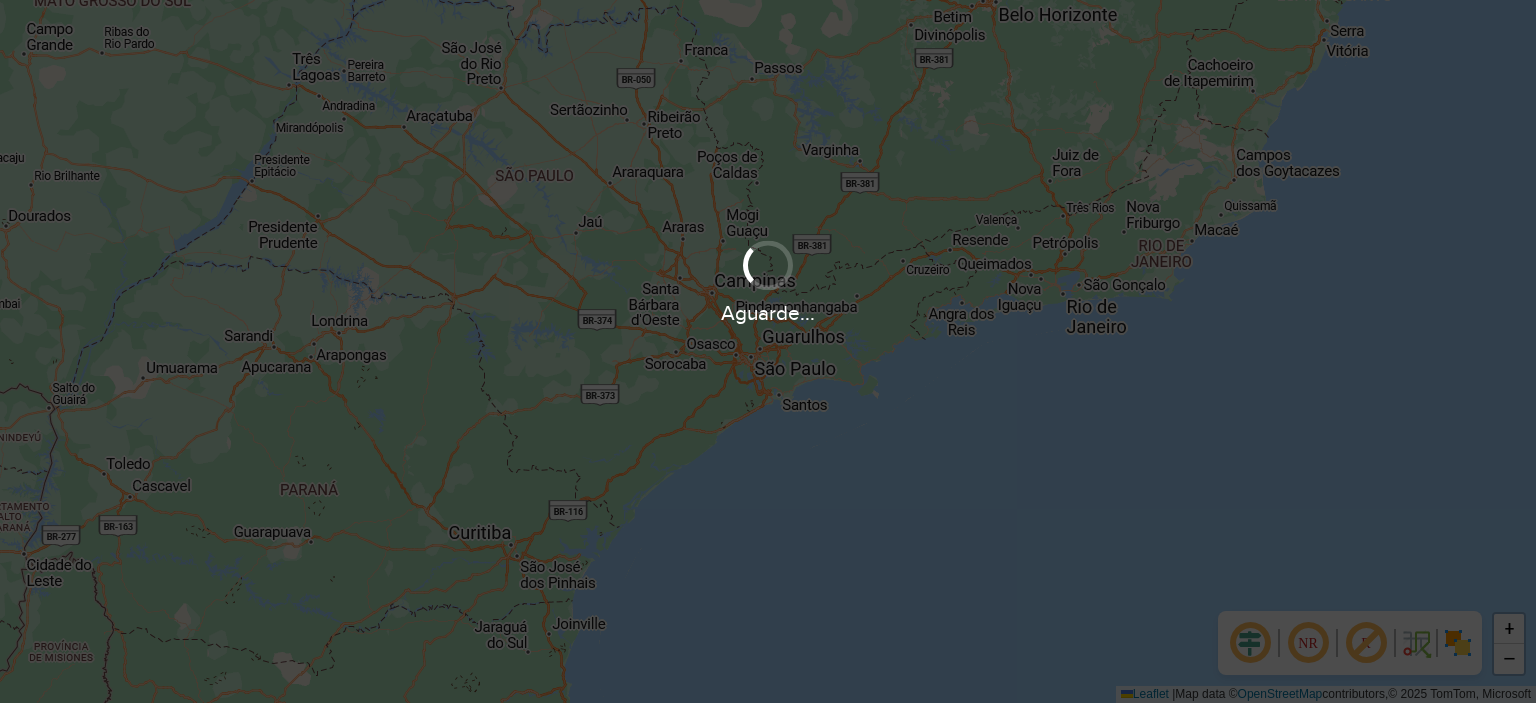 scroll, scrollTop: 0, scrollLeft: 0, axis: both 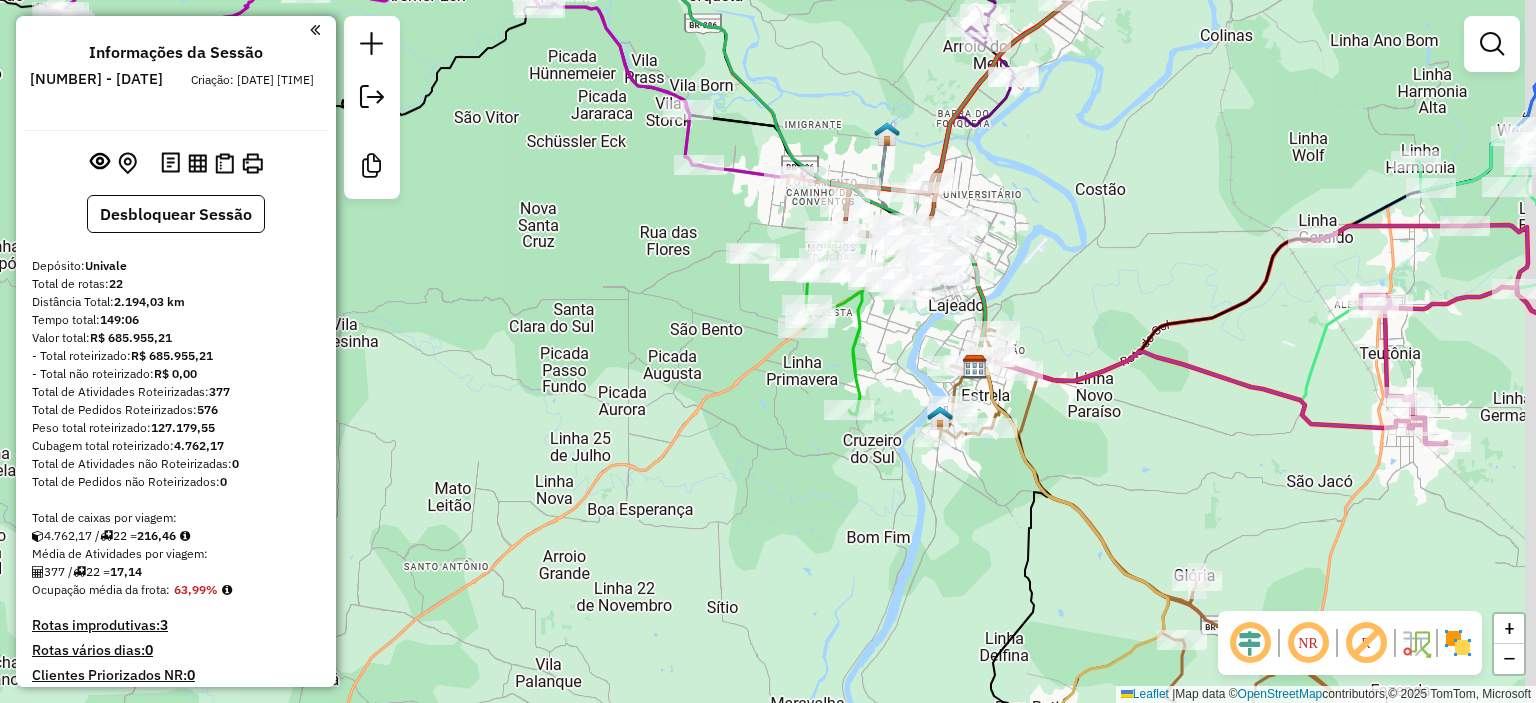 drag, startPoint x: 776, startPoint y: 336, endPoint x: 632, endPoint y: 304, distance: 147.51271 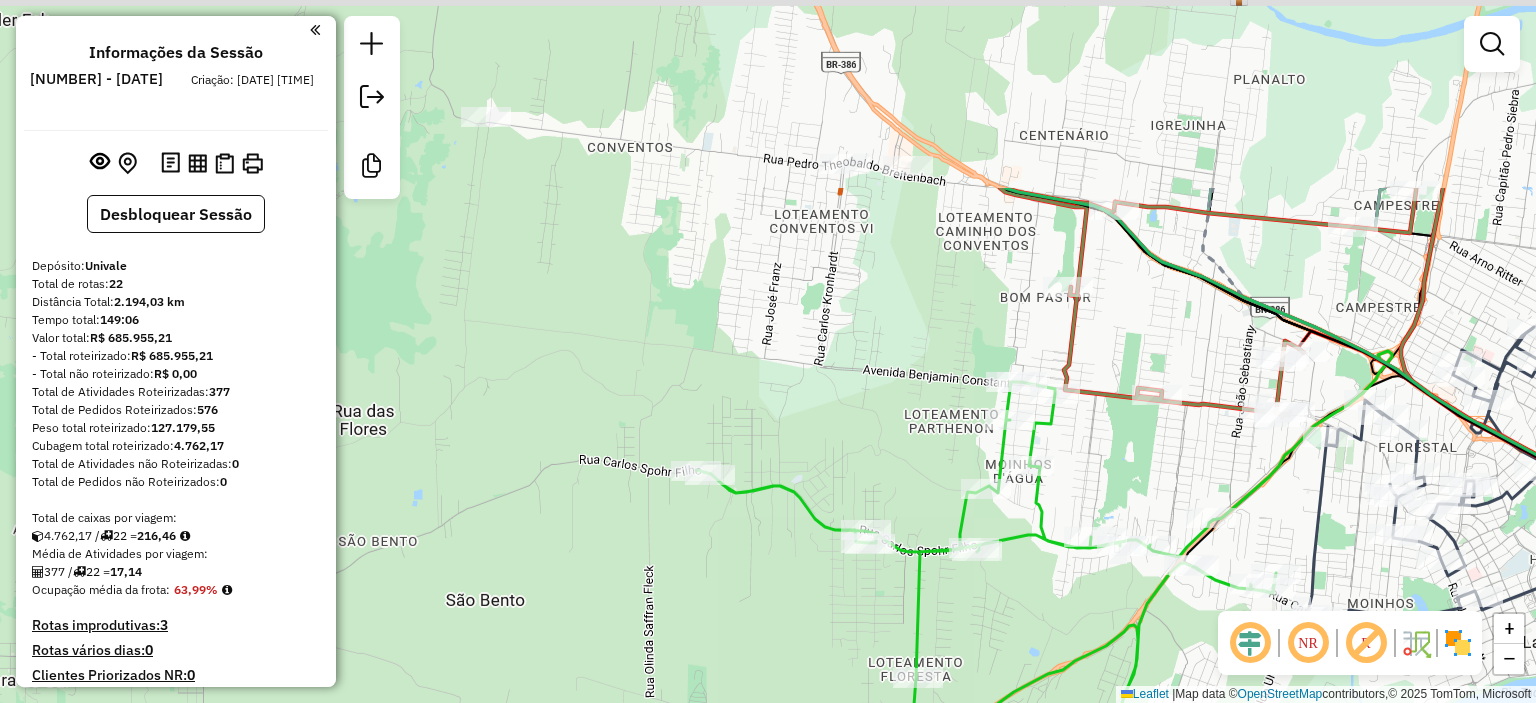 drag, startPoint x: 878, startPoint y: 153, endPoint x: 842, endPoint y: 417, distance: 266.44324 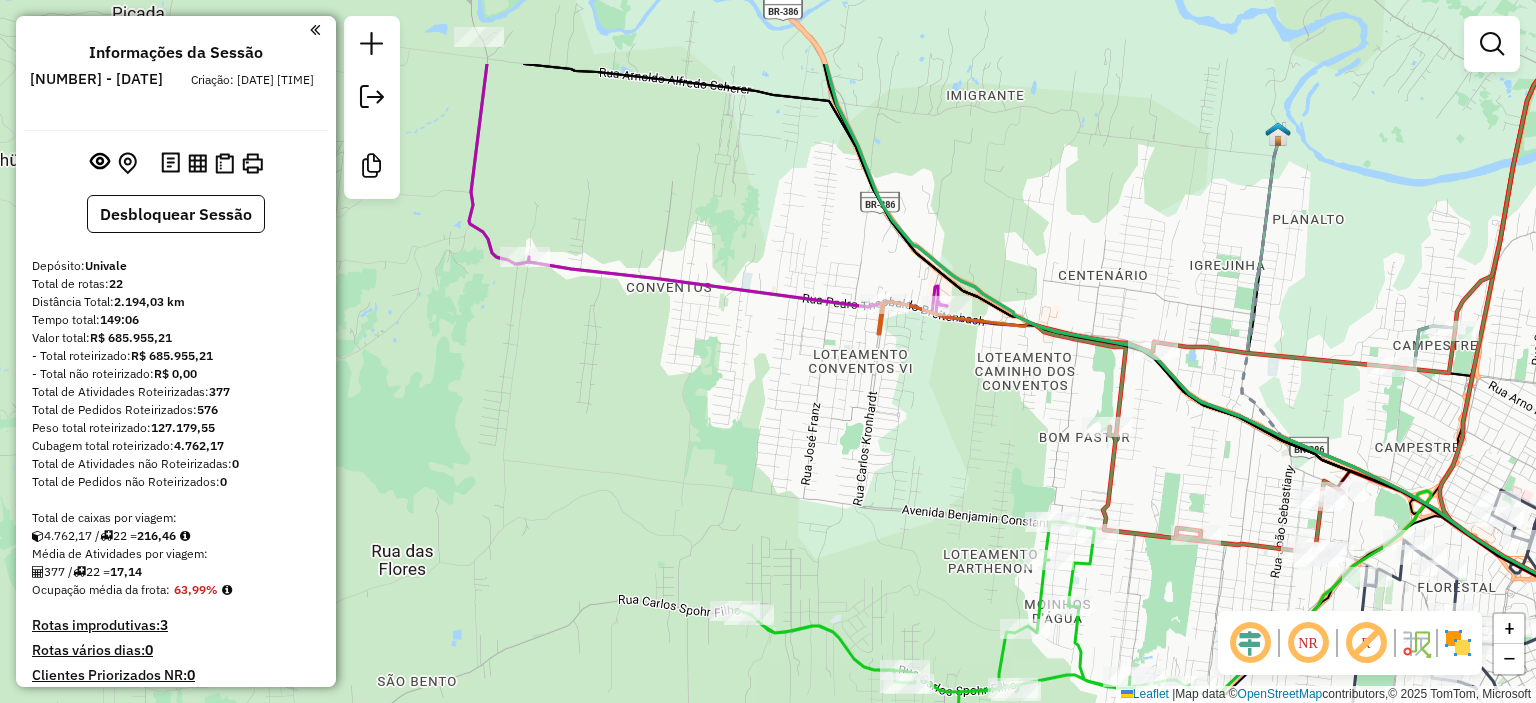 drag, startPoint x: 820, startPoint y: 237, endPoint x: 862, endPoint y: 382, distance: 150.96027 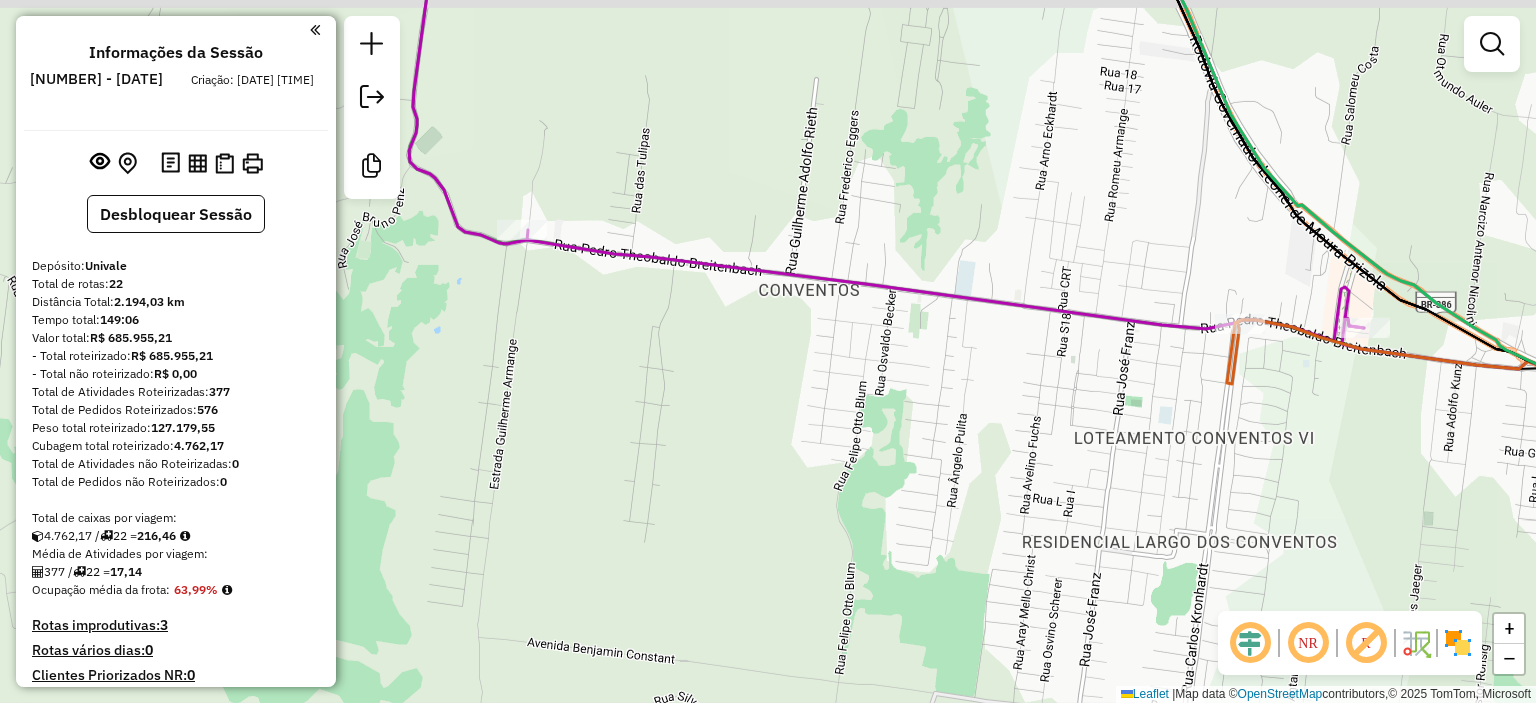 drag, startPoint x: 600, startPoint y: 343, endPoint x: 811, endPoint y: 401, distance: 218.82642 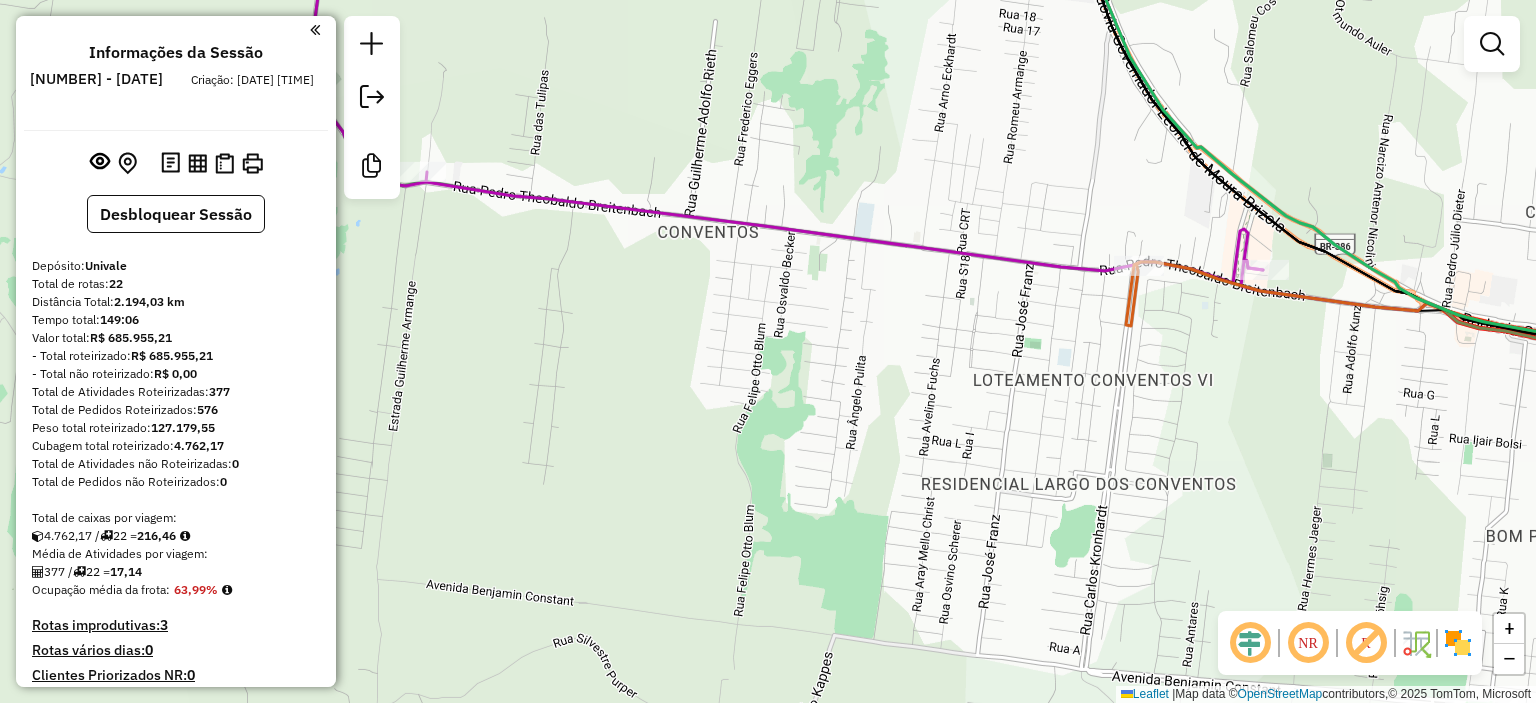 drag, startPoint x: 739, startPoint y: 356, endPoint x: 655, endPoint y: 330, distance: 87.93179 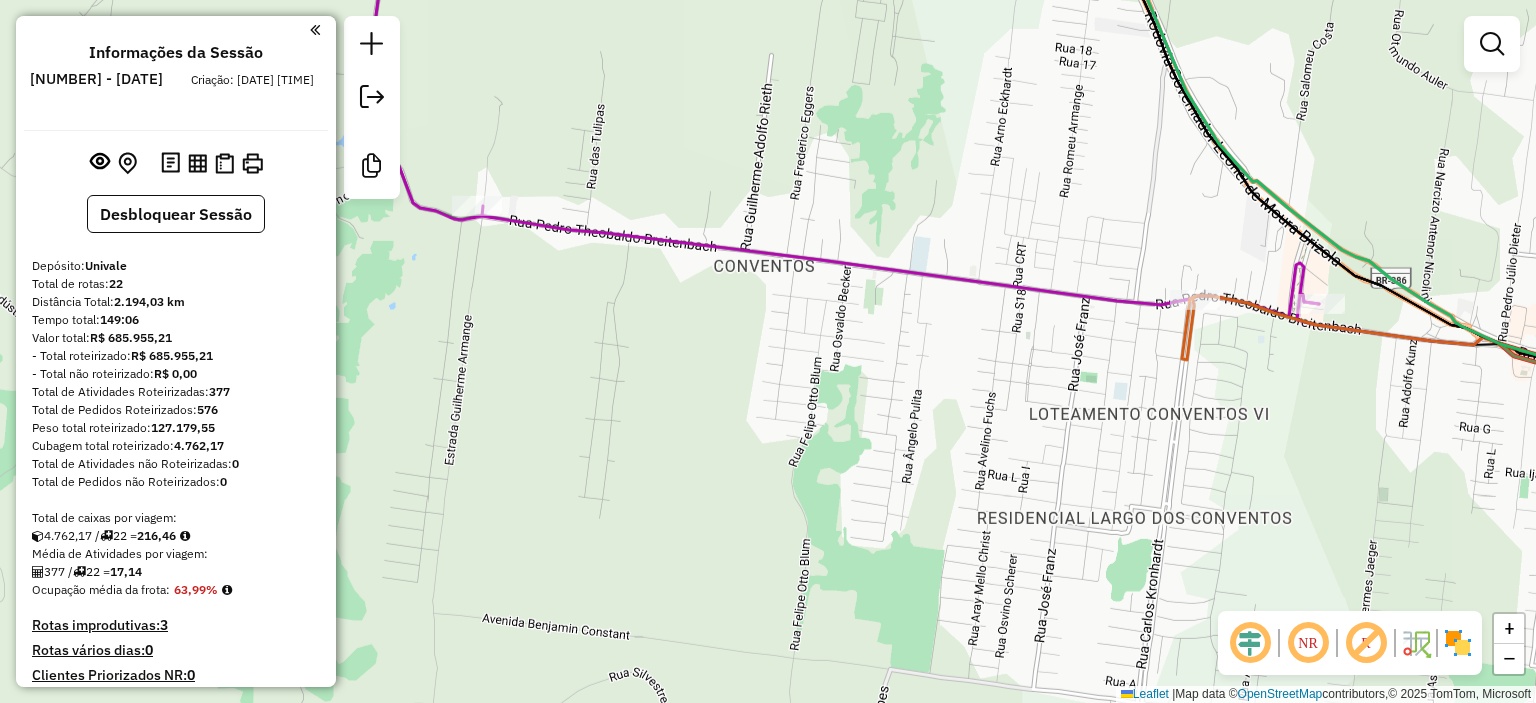 drag, startPoint x: 626, startPoint y: 355, endPoint x: 636, endPoint y: 359, distance: 10.770329 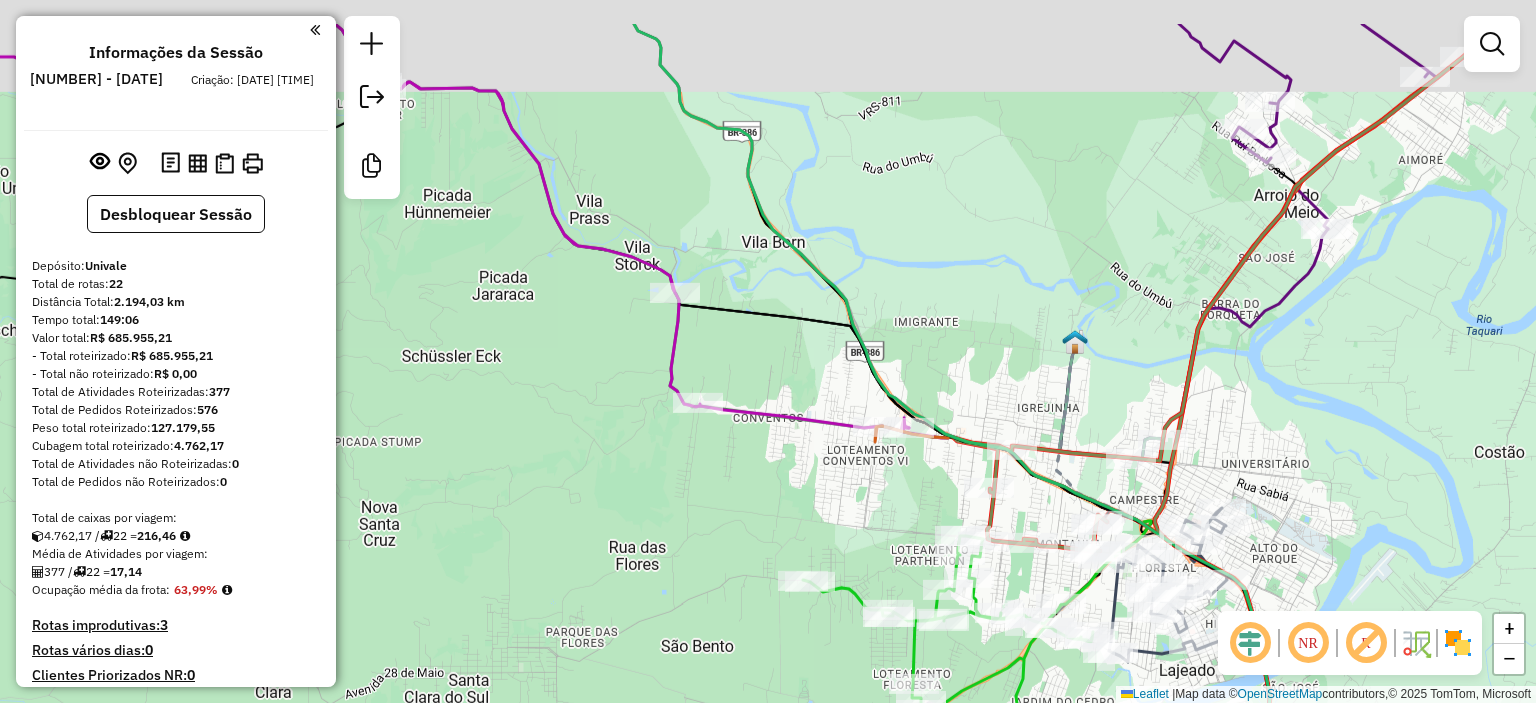 drag, startPoint x: 747, startPoint y: 264, endPoint x: 747, endPoint y: 381, distance: 117 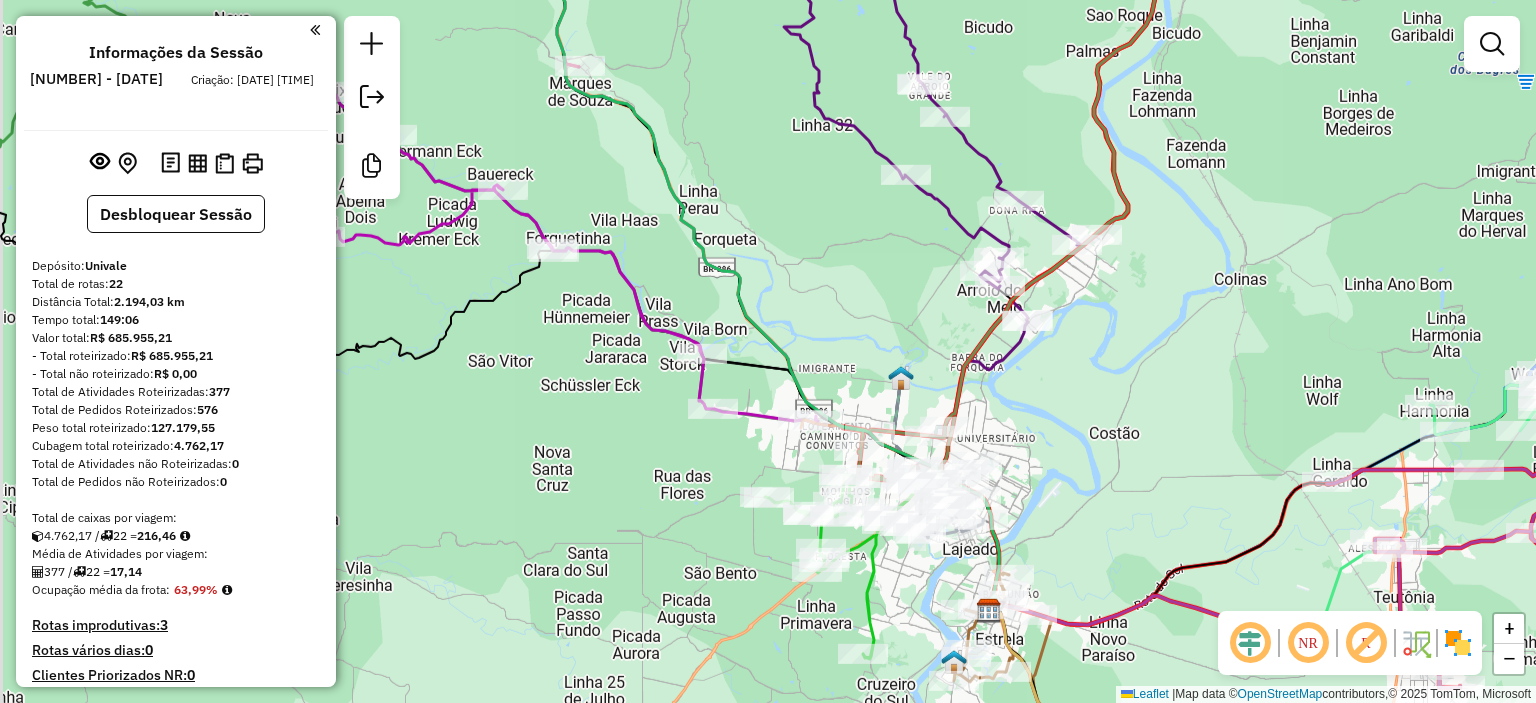 drag, startPoint x: 588, startPoint y: 366, endPoint x: 647, endPoint y: 370, distance: 59.135437 